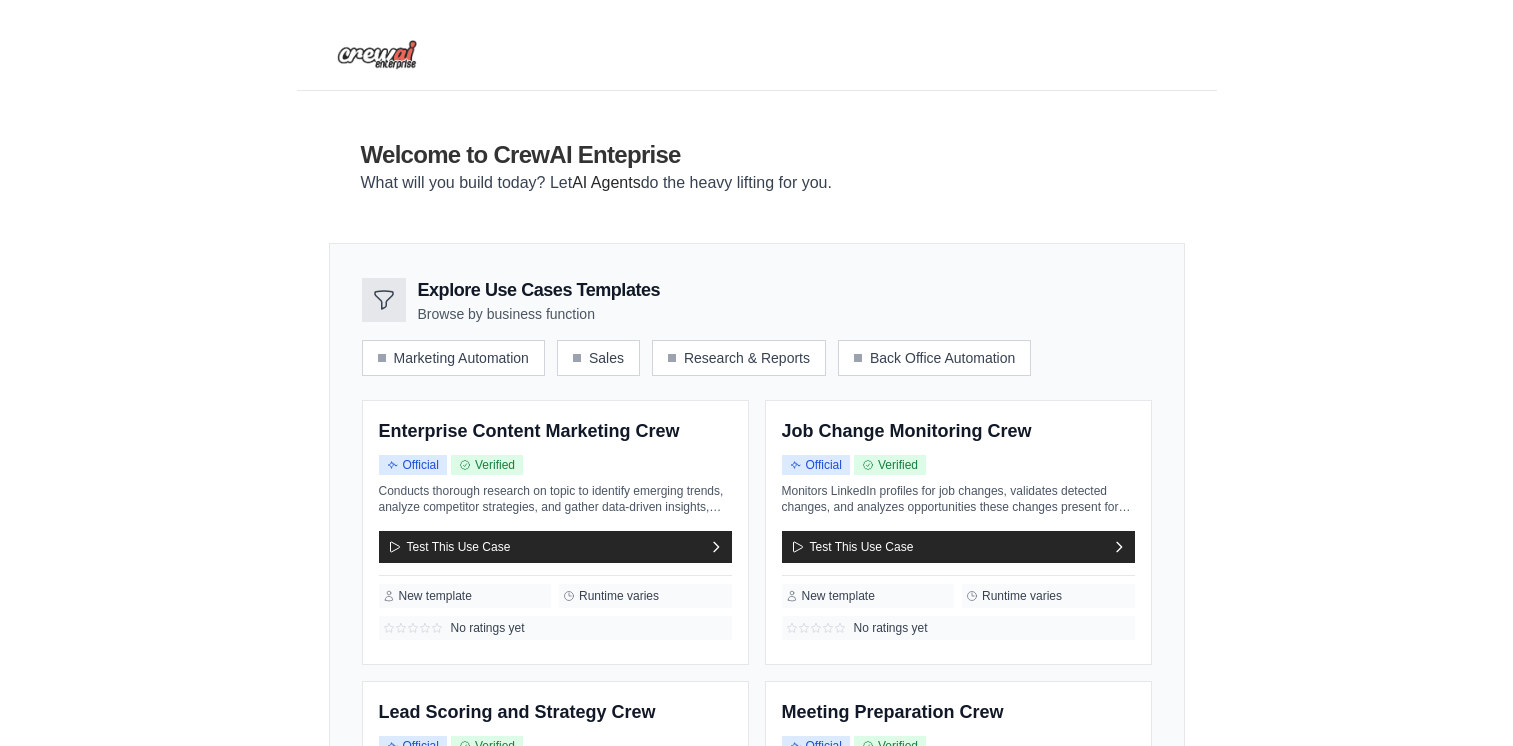 scroll, scrollTop: 0, scrollLeft: 0, axis: both 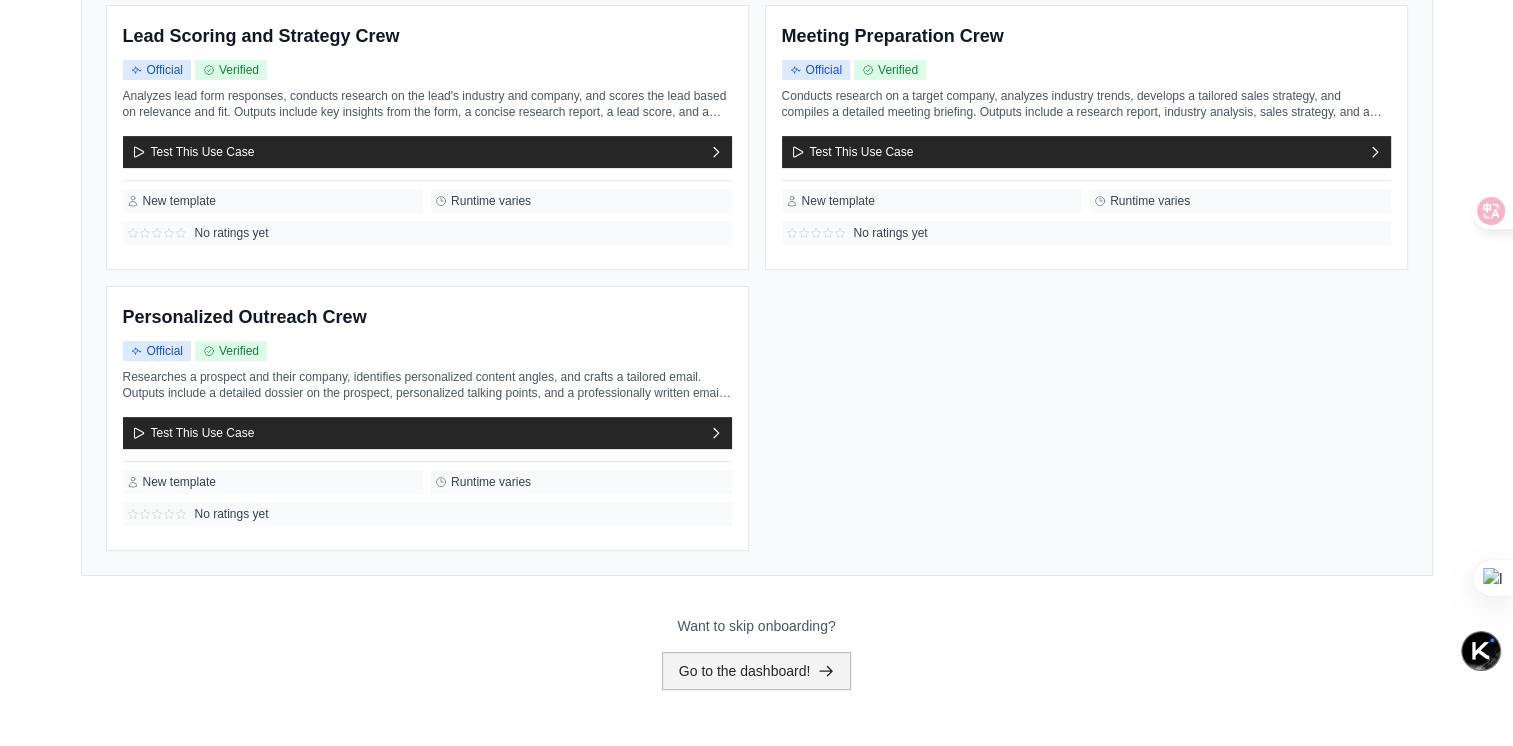 click on "Go to the dashboard!" at bounding box center (757, 671) 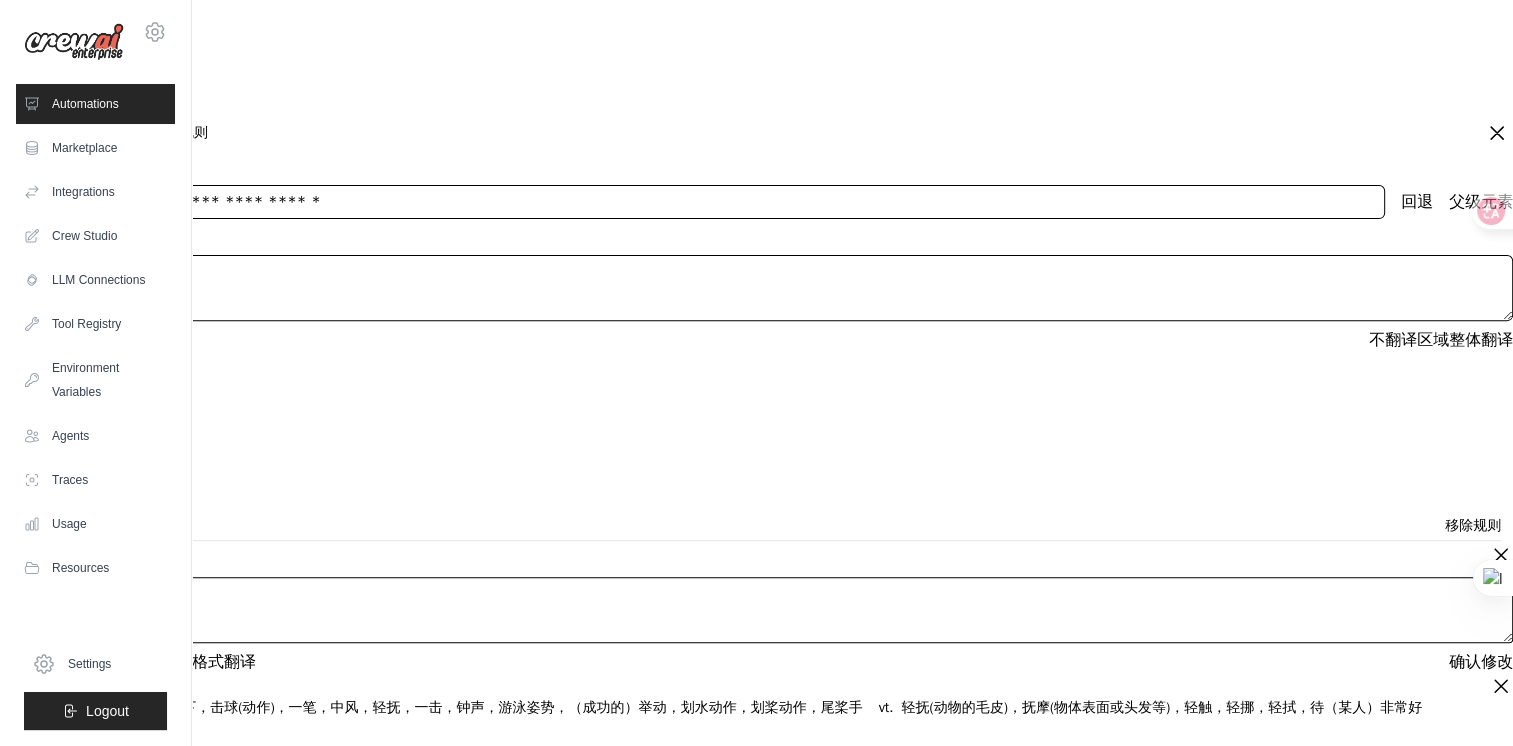 scroll, scrollTop: 0, scrollLeft: 0, axis: both 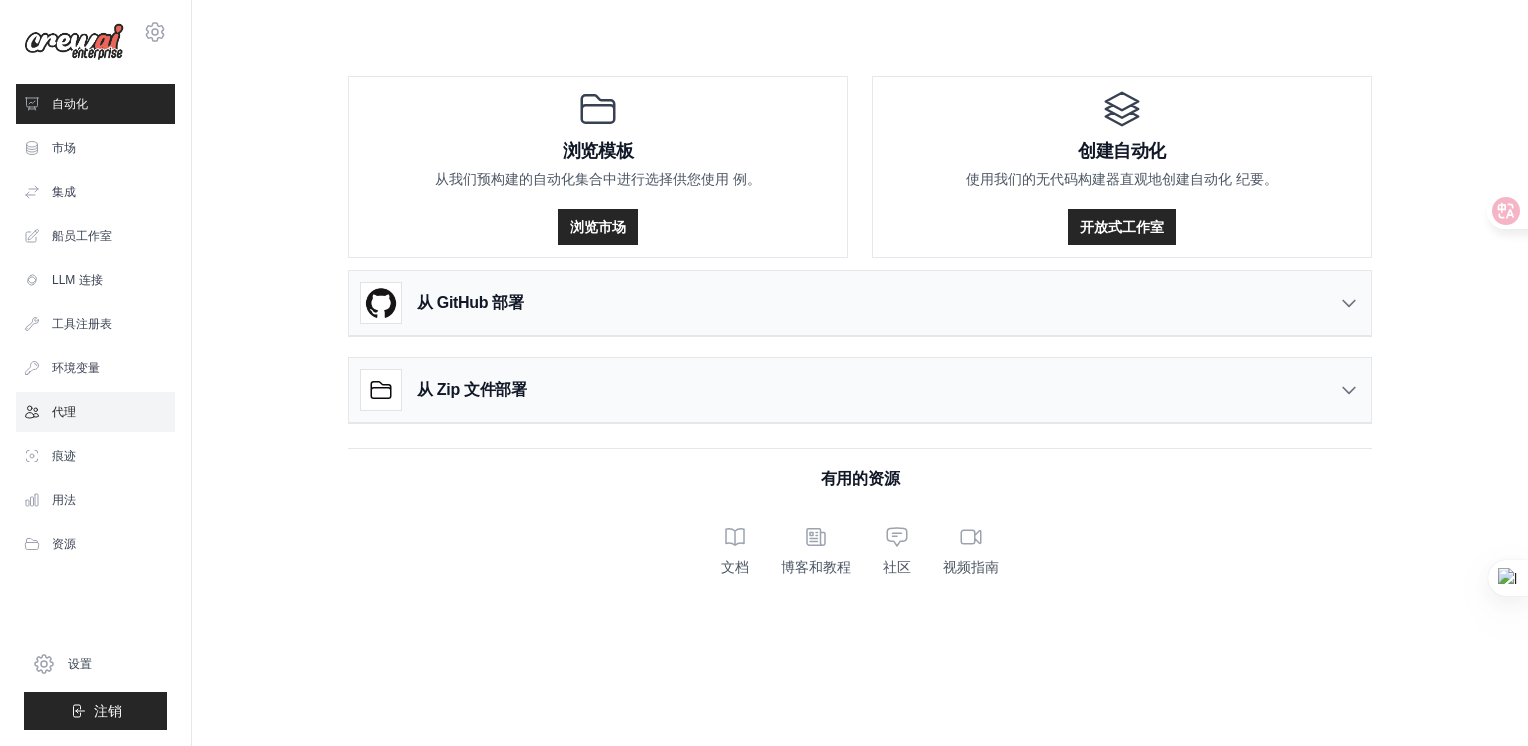 click on "代理" at bounding box center (95, 412) 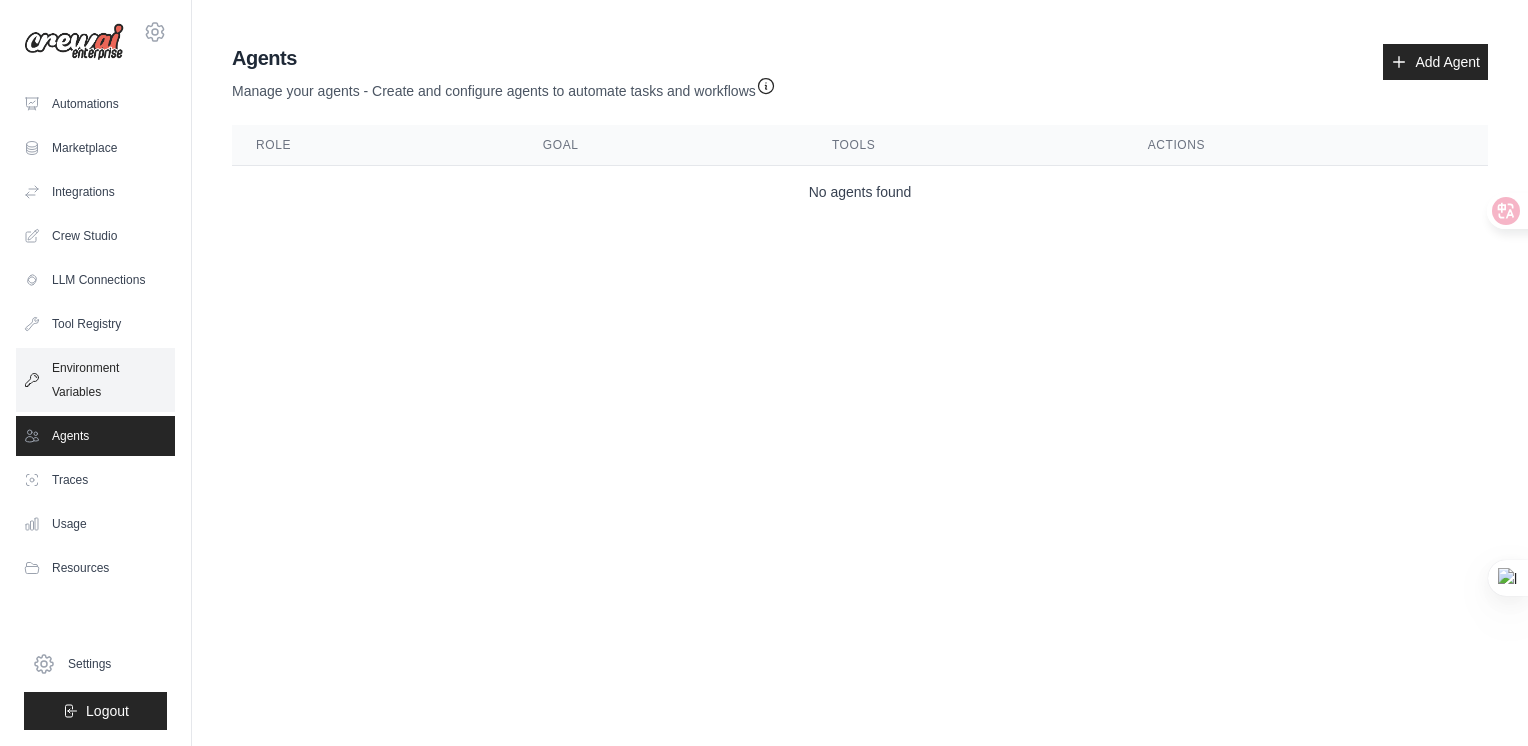 click on "Environment Variables" at bounding box center (95, 380) 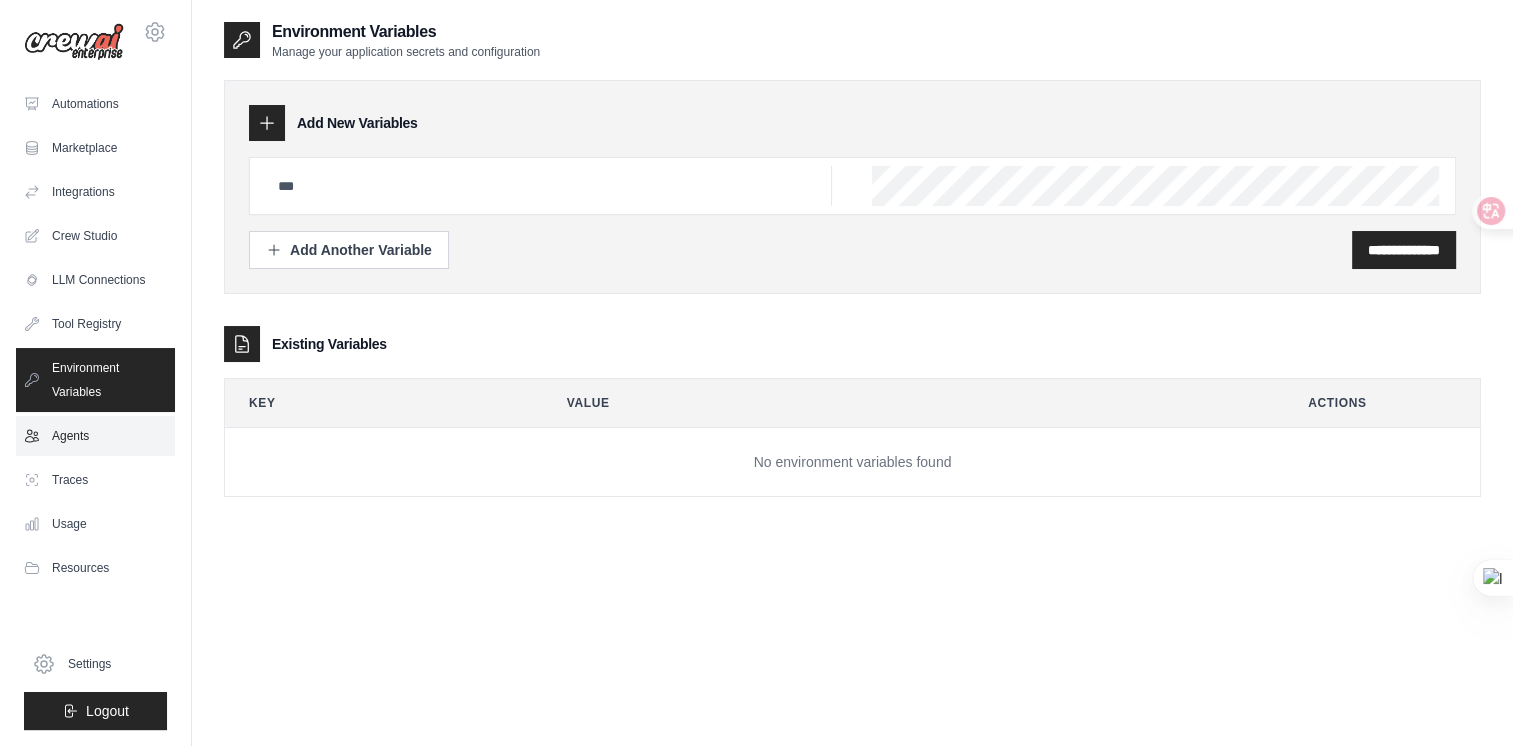click on "Agents" at bounding box center (95, 436) 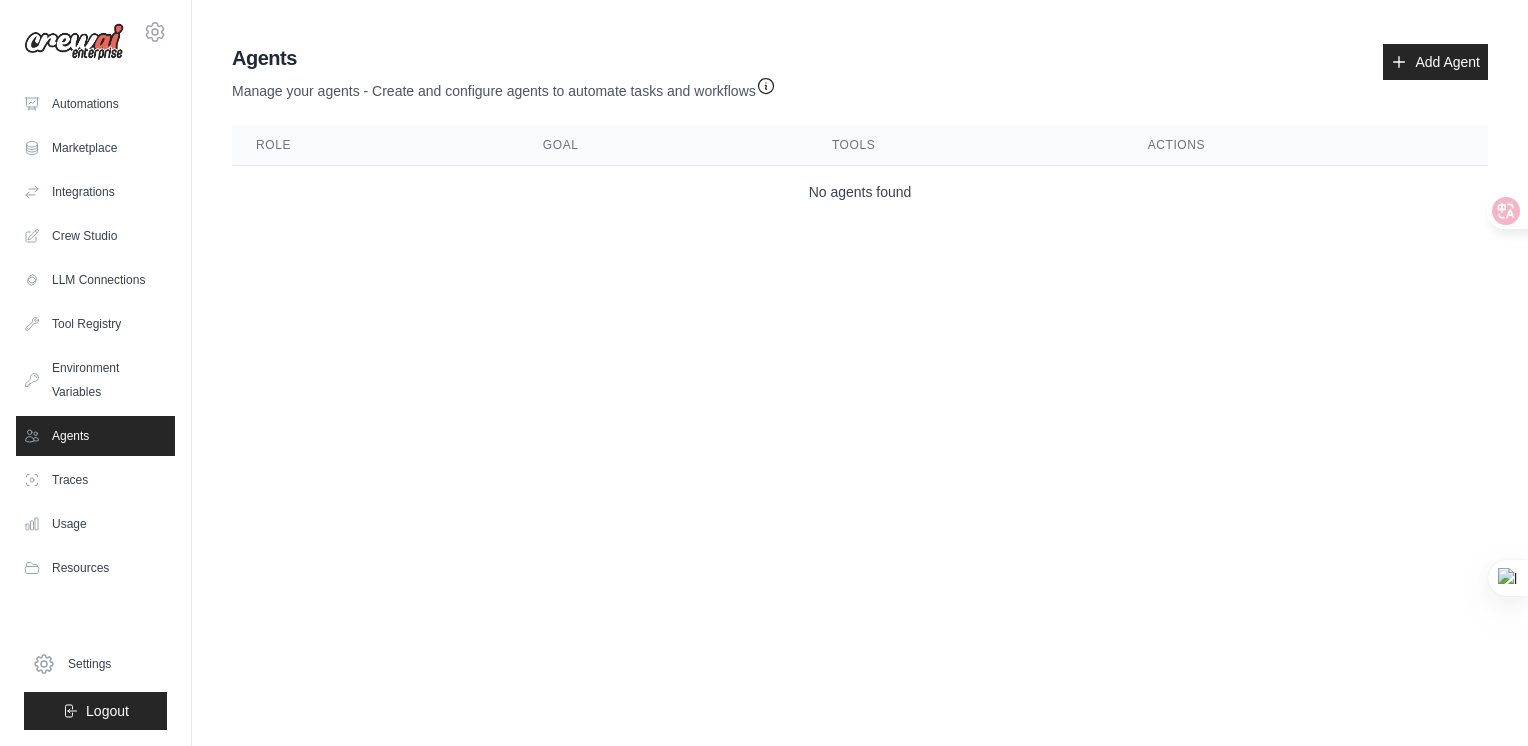 click on "Traces" at bounding box center (95, 480) 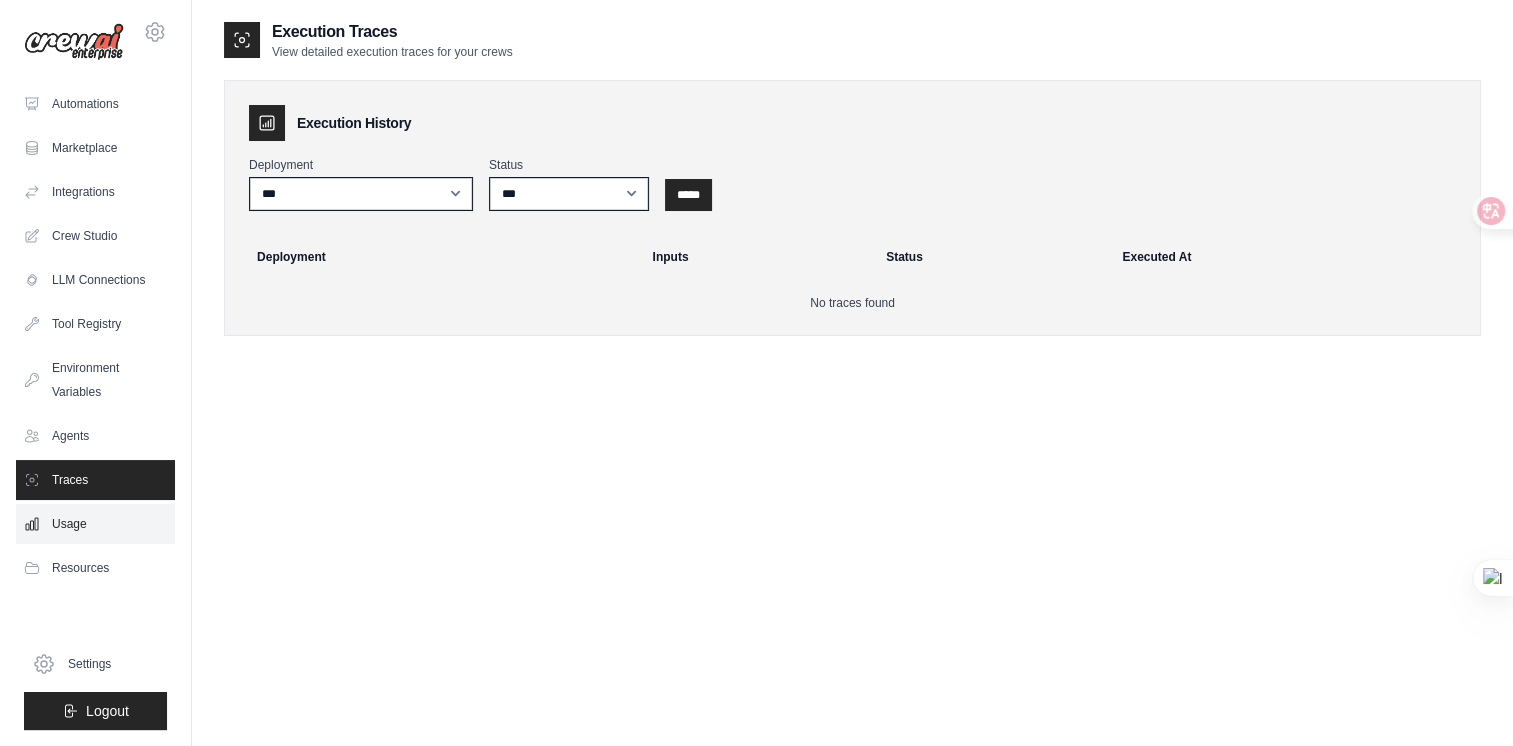 click on "Usage" at bounding box center (95, 524) 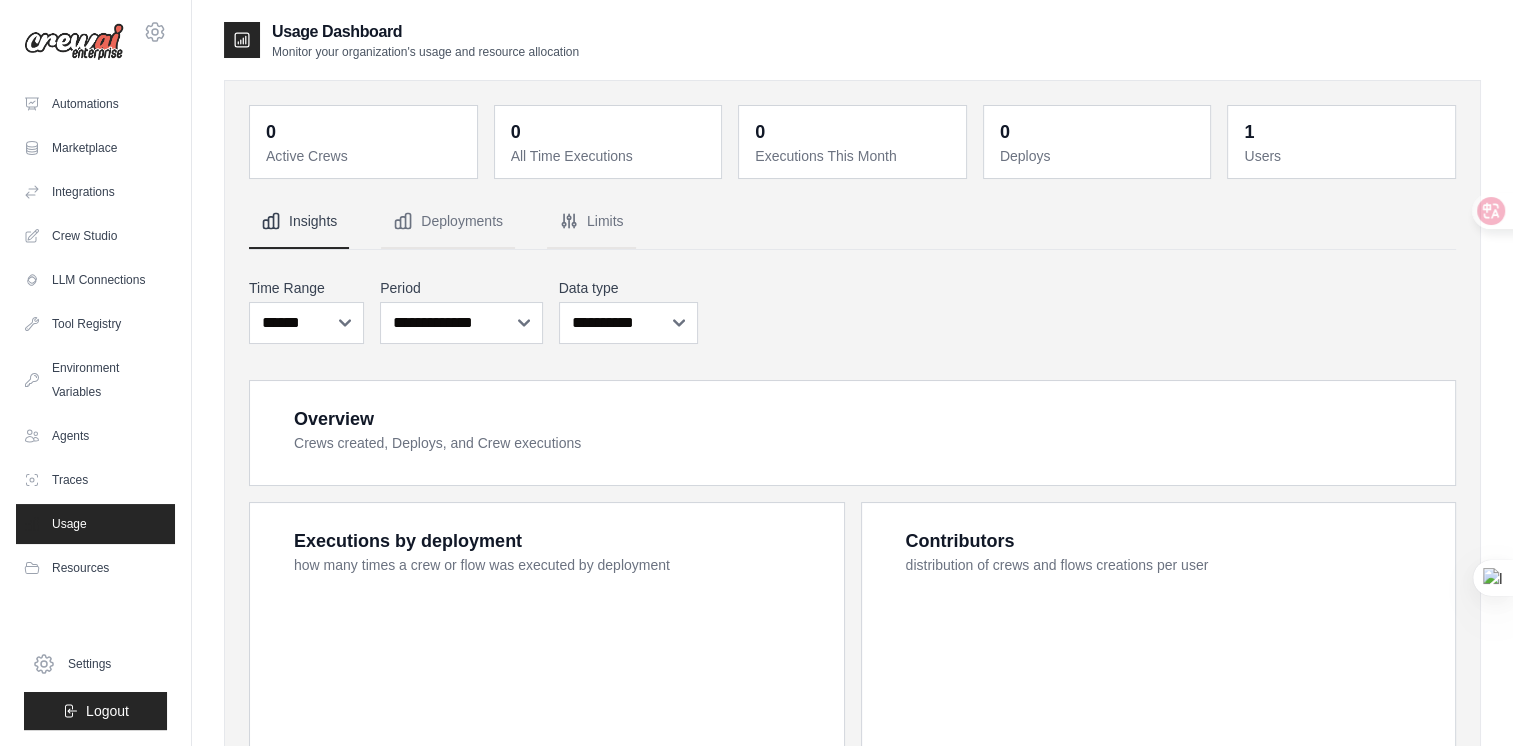 click on "Usage" at bounding box center (95, 524) 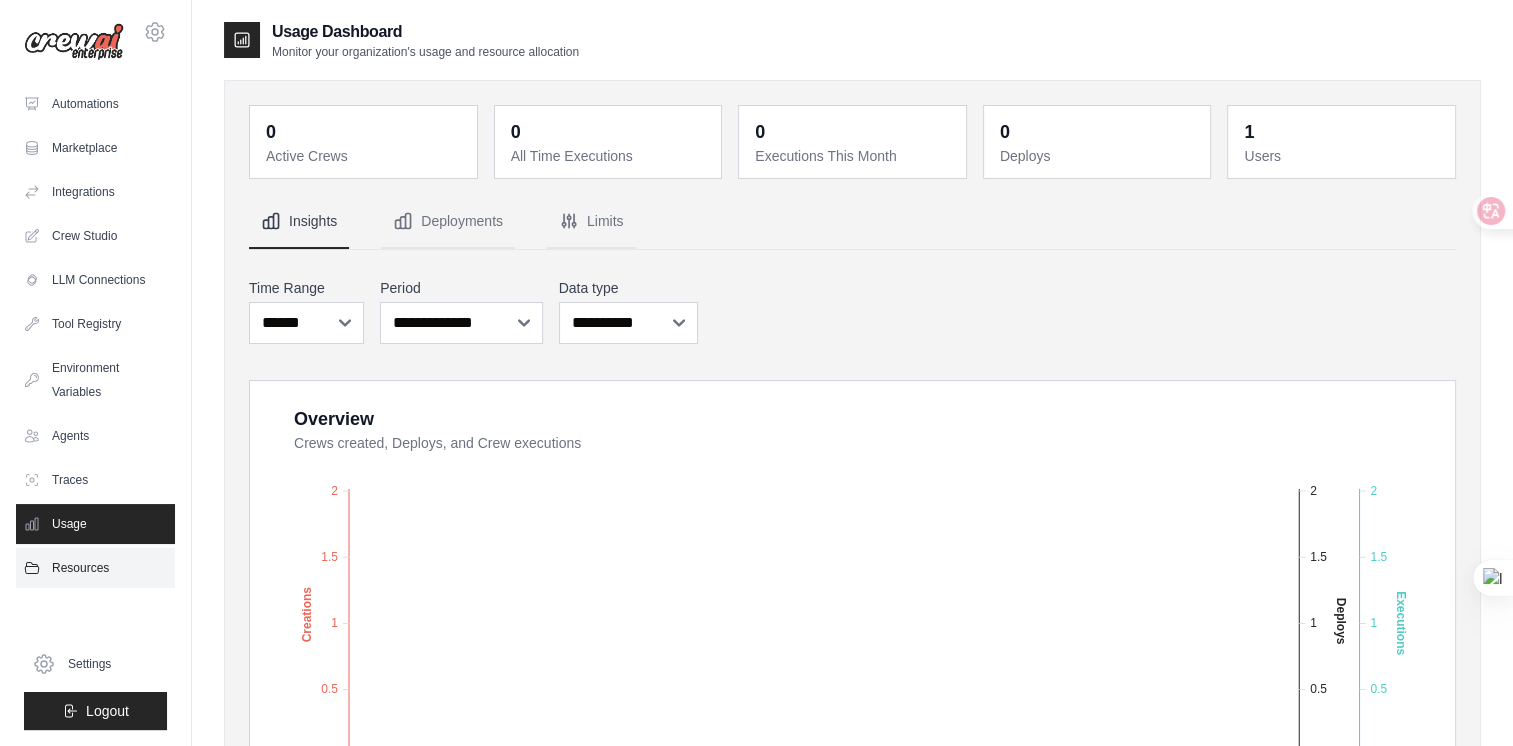 click on "Resources" at bounding box center (95, 568) 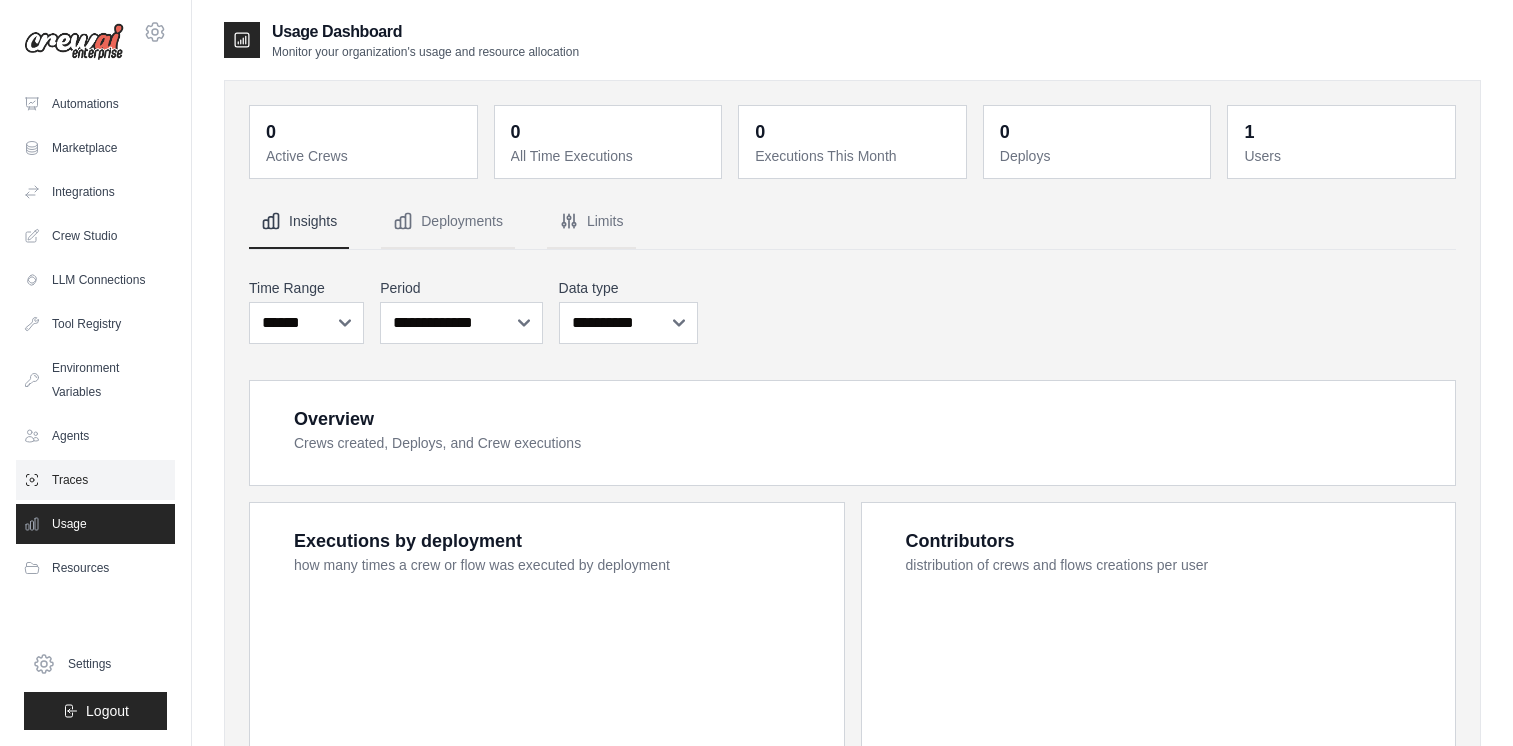 scroll, scrollTop: 0, scrollLeft: 0, axis: both 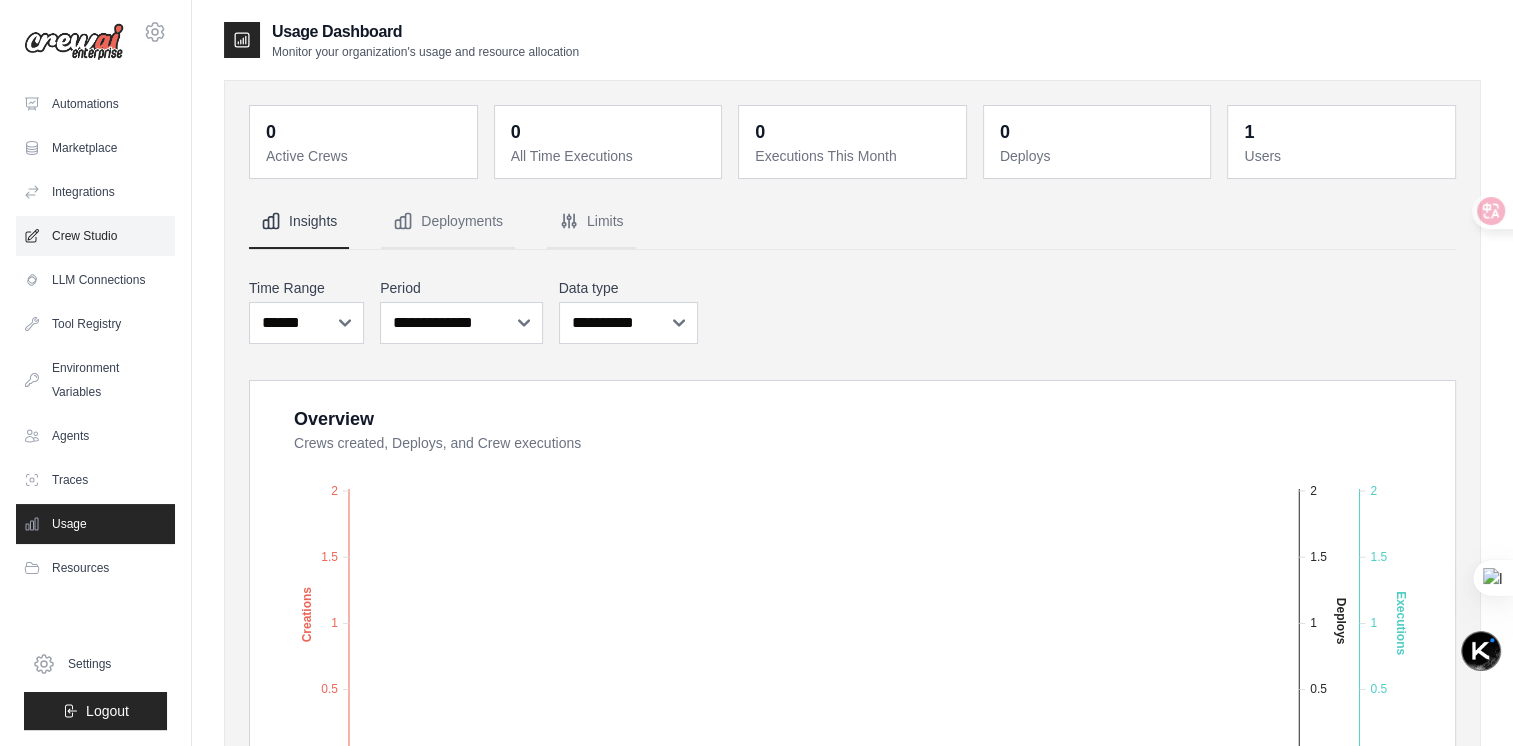 click on "Crew Studio" at bounding box center [95, 236] 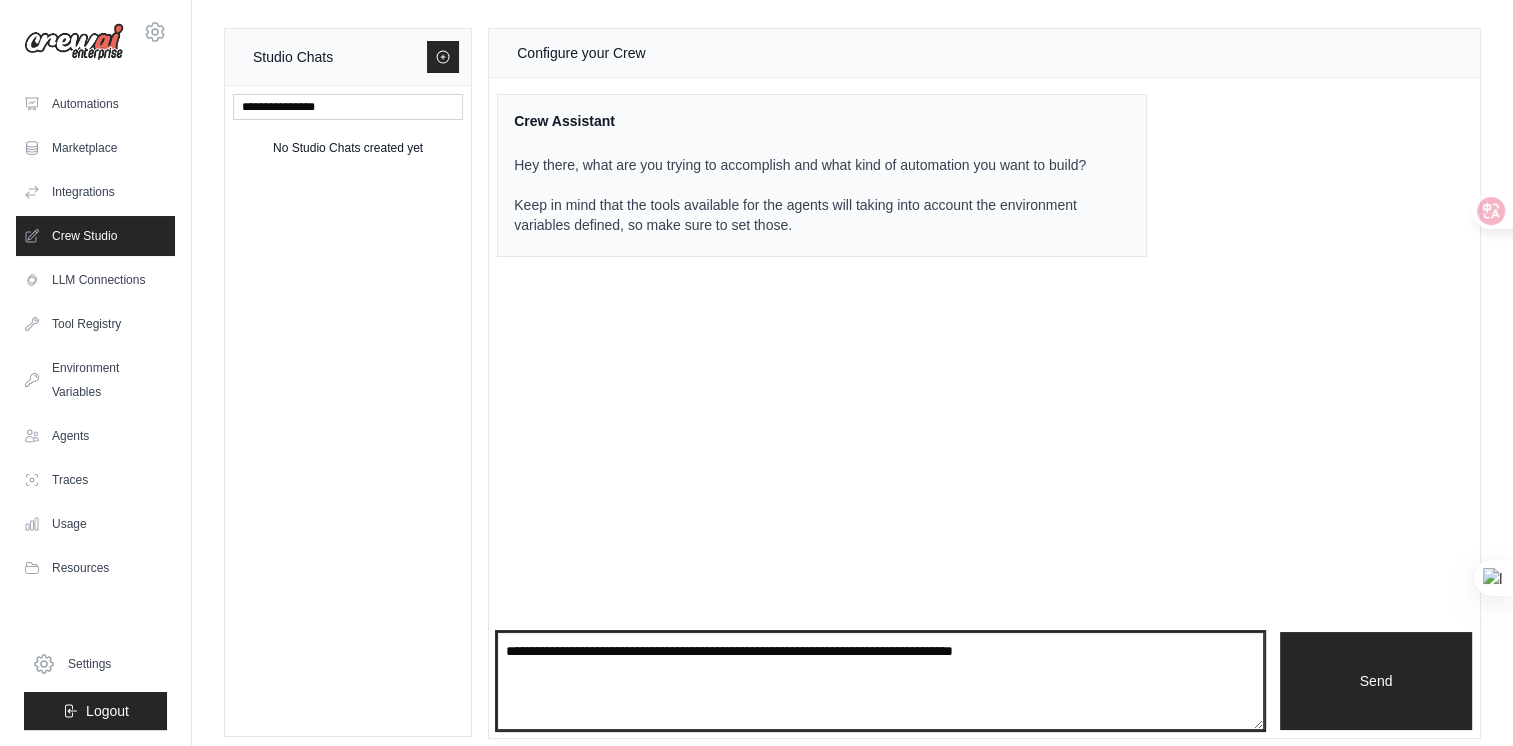 click at bounding box center [880, 681] 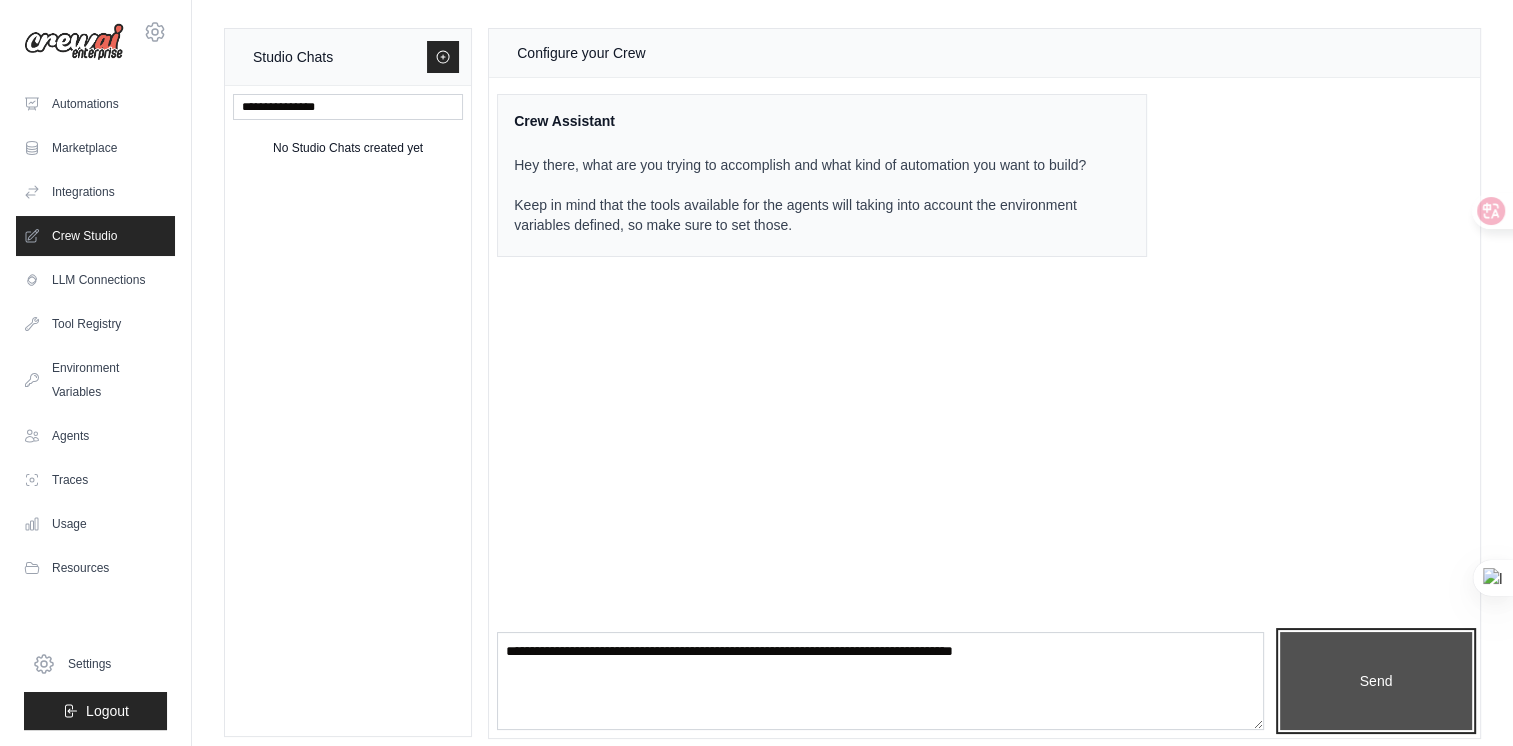 click on "Send" at bounding box center [1376, 681] 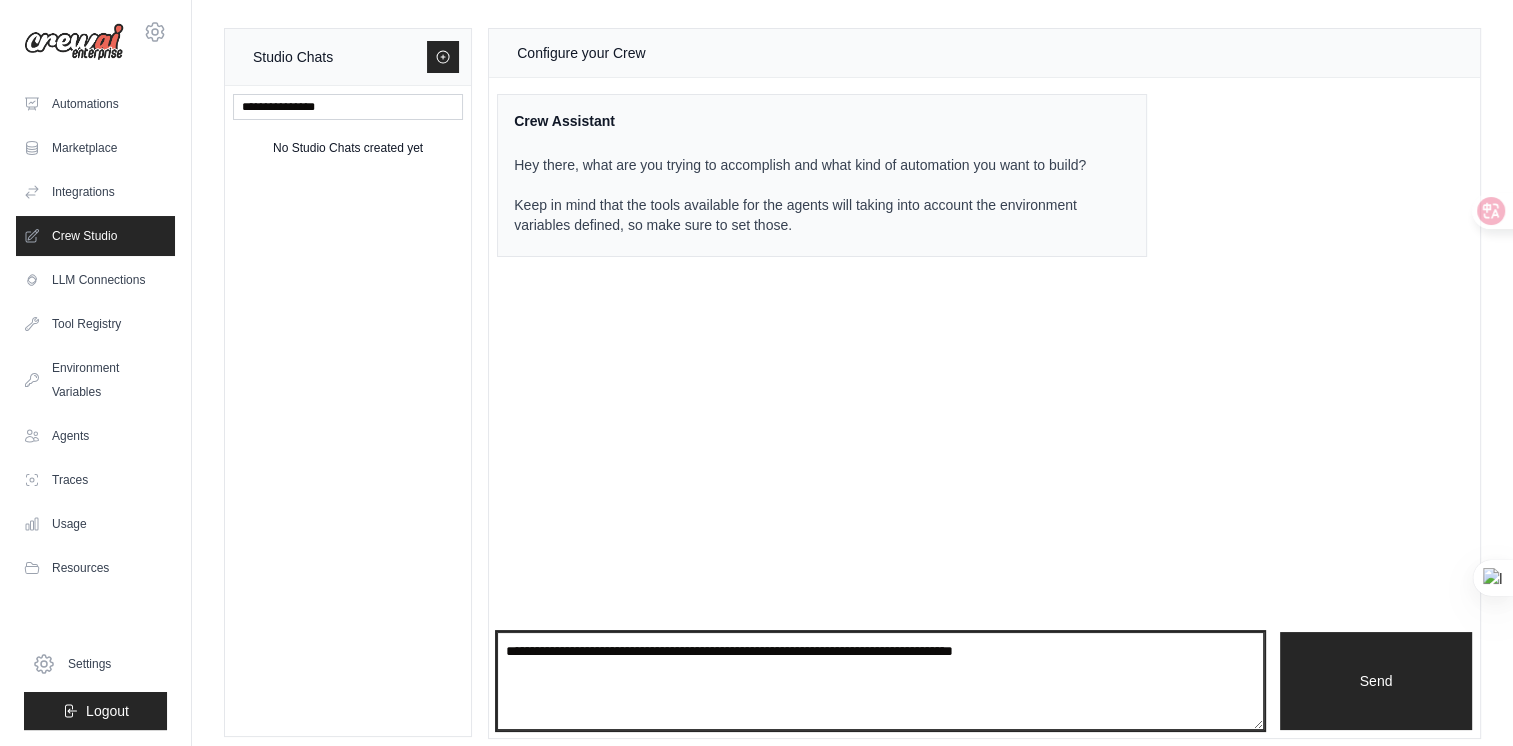 click at bounding box center [880, 681] 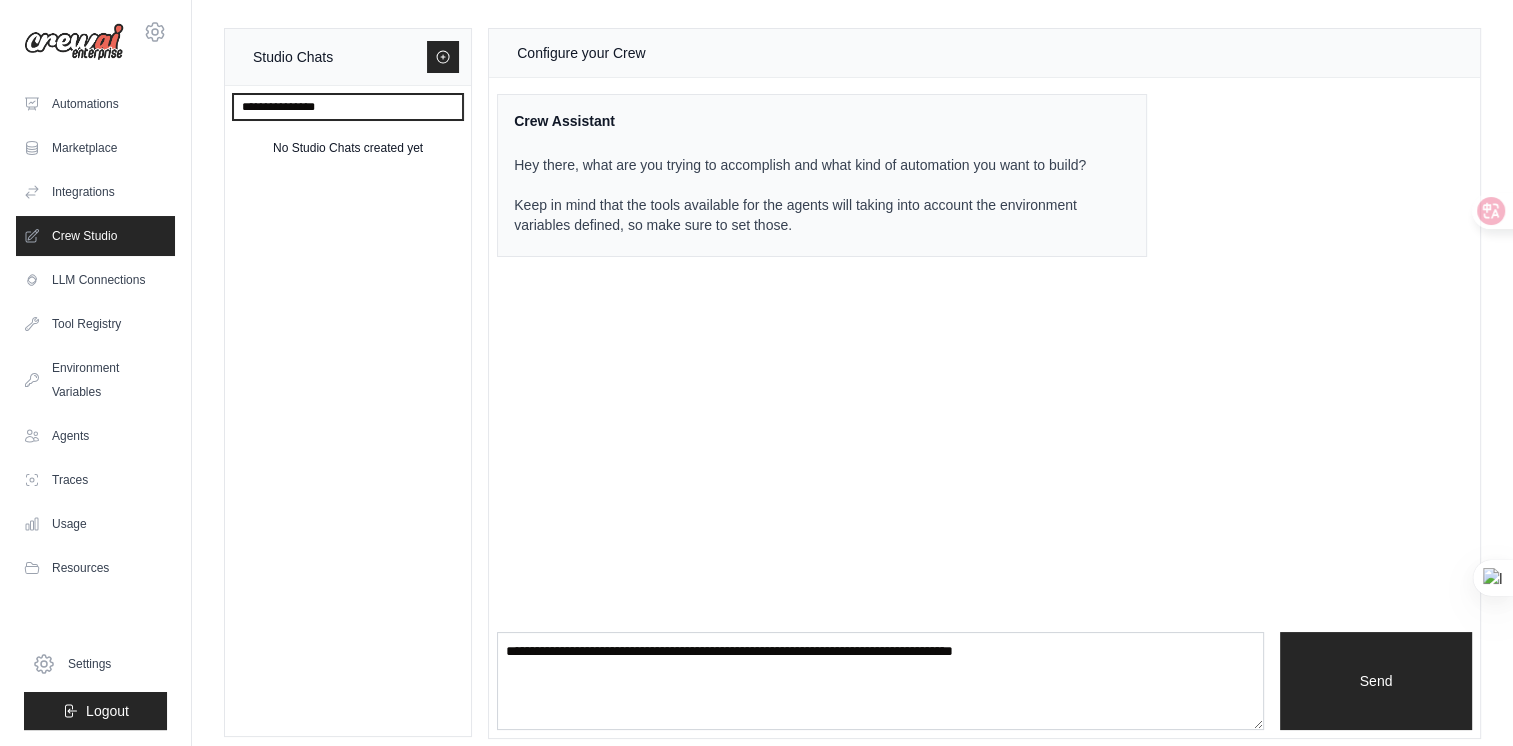 click at bounding box center [348, 107] 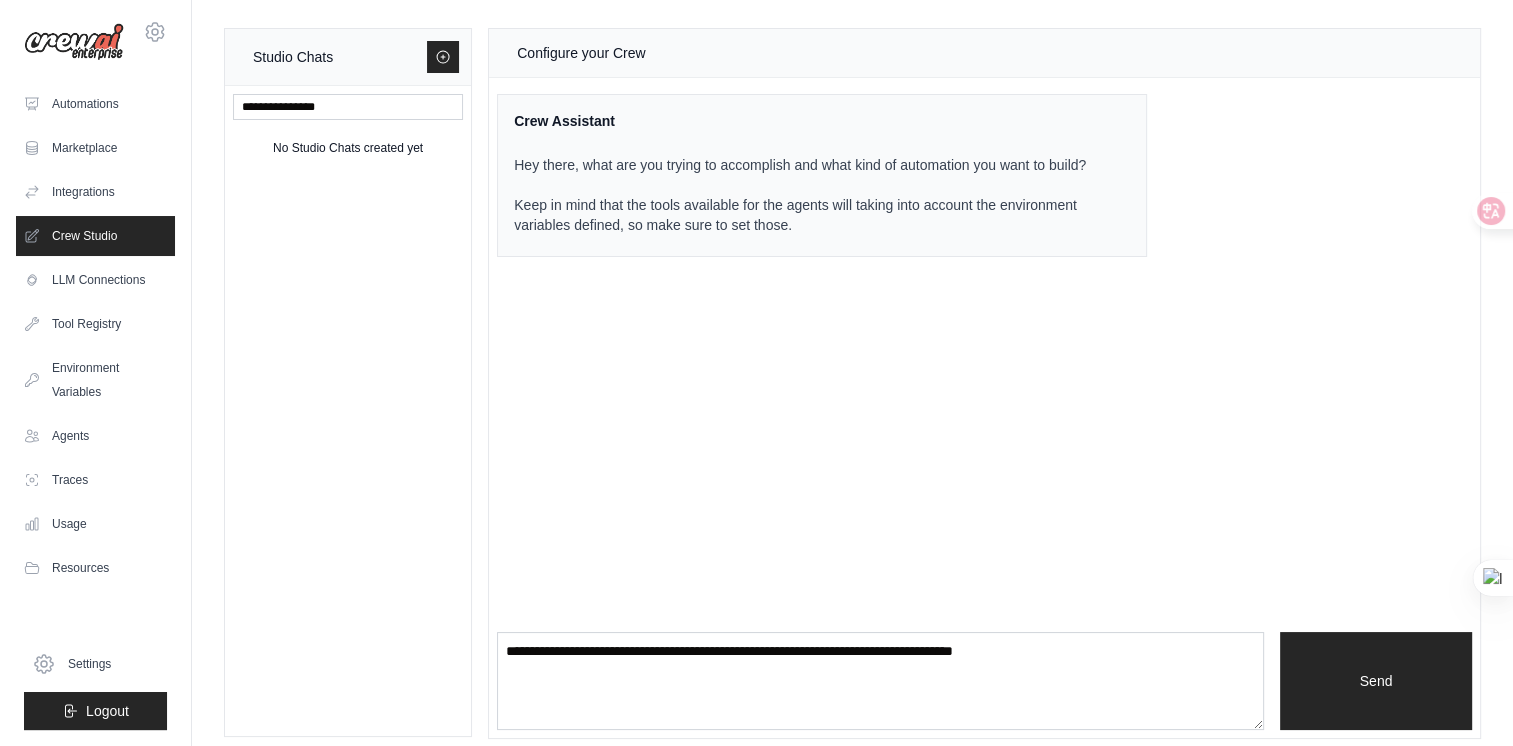 click on "Configure your Crew" at bounding box center (581, 53) 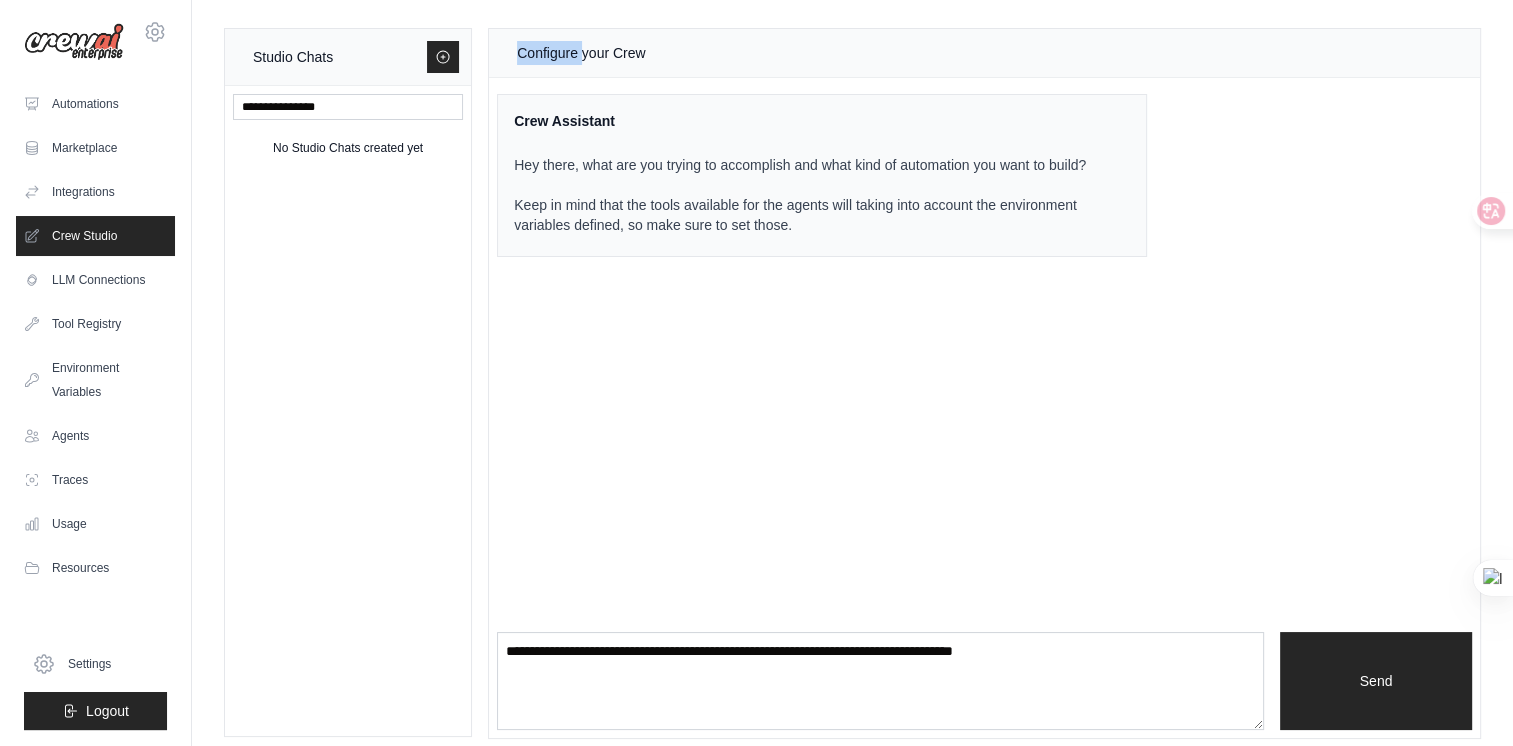 click on "Configure your Crew" at bounding box center [581, 53] 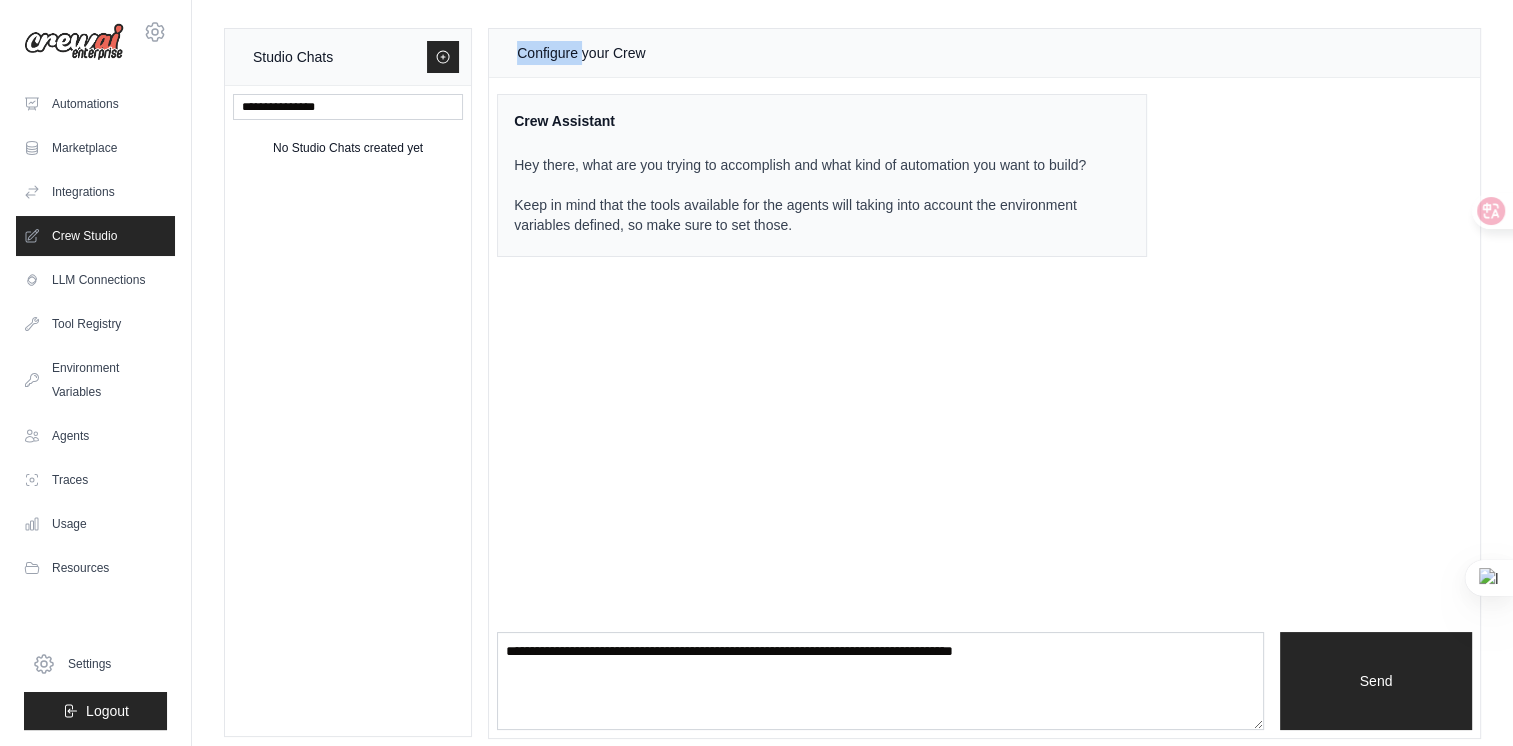 click on "Configure your Crew" at bounding box center [581, 53] 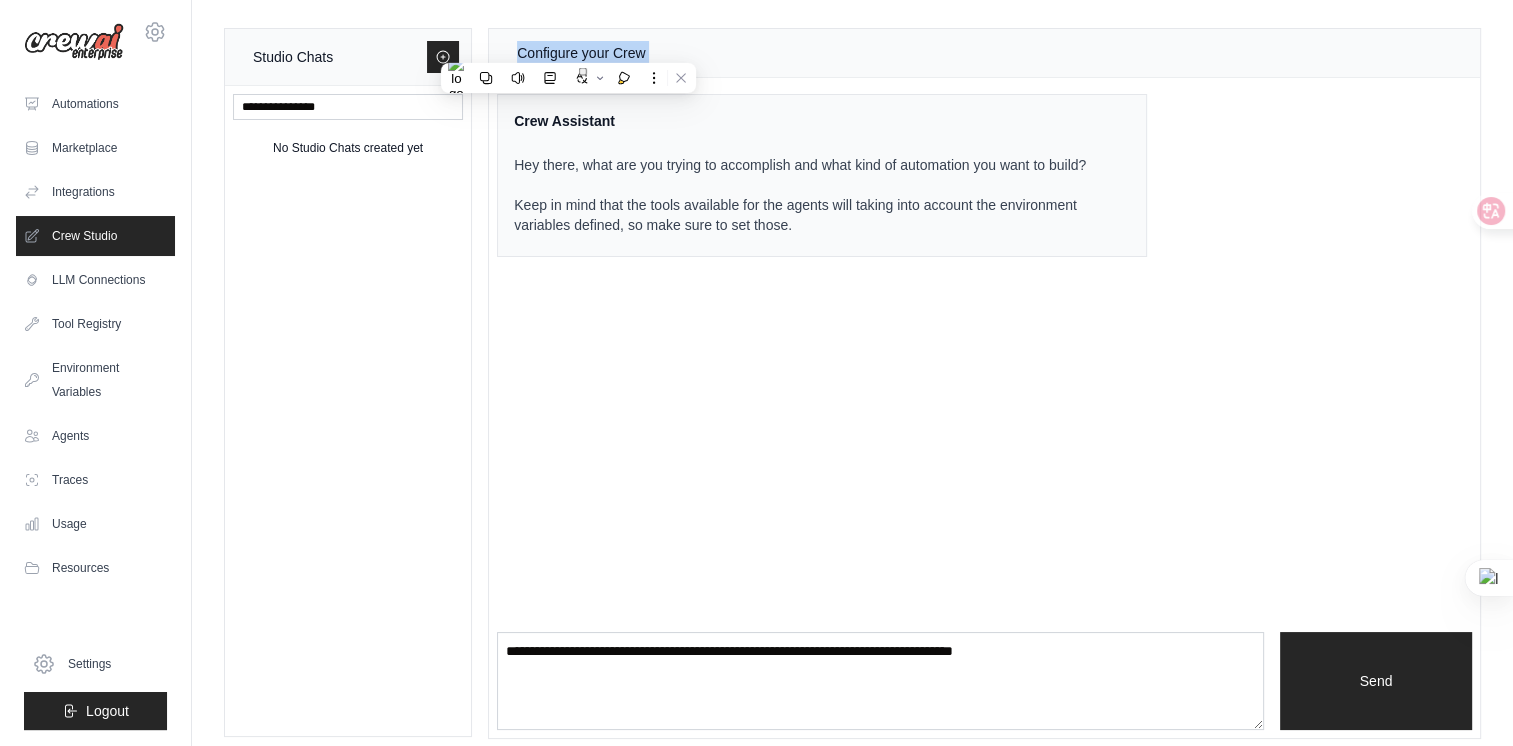 drag, startPoint x: 568, startPoint y: 47, endPoint x: 528, endPoint y: 46, distance: 40.012497 